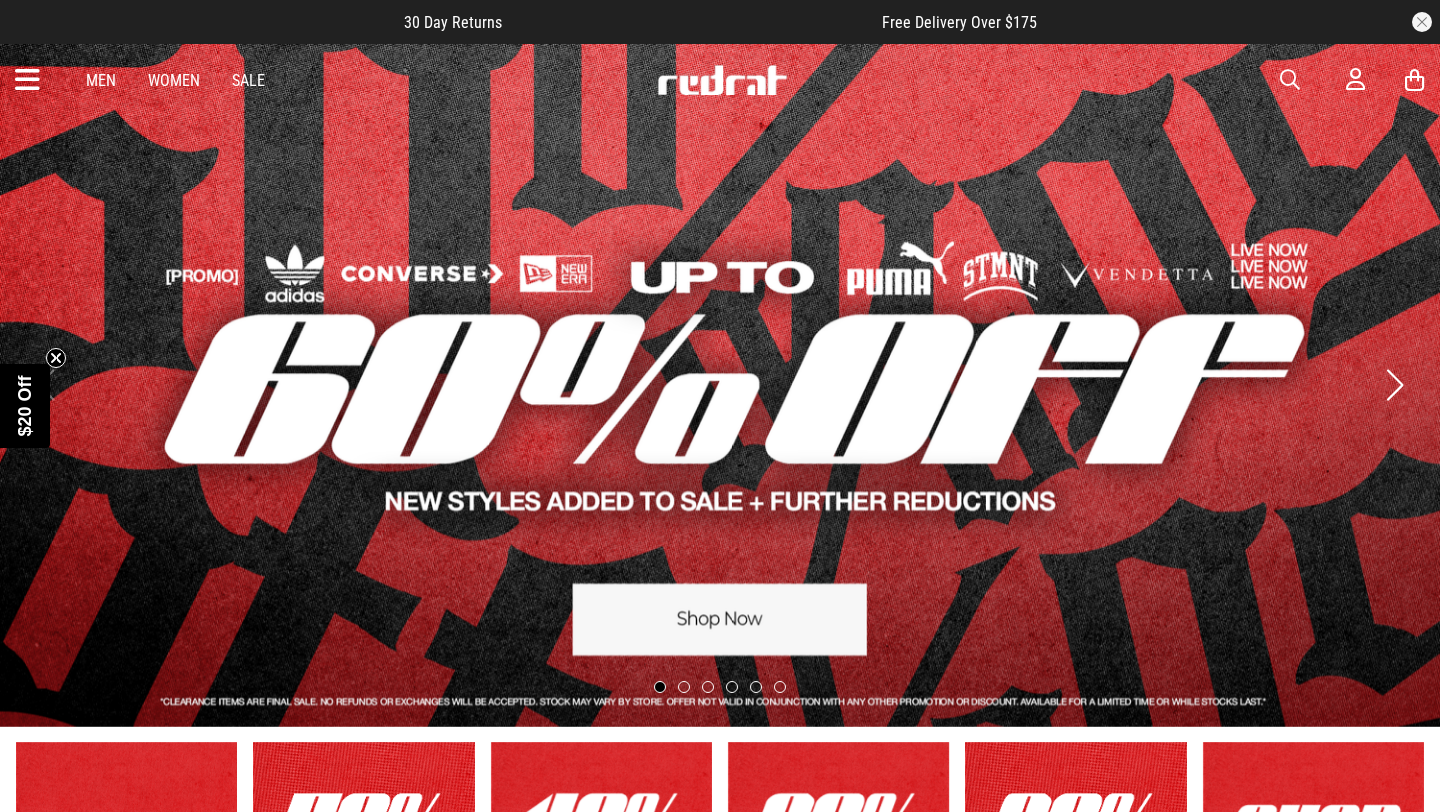 scroll, scrollTop: 0, scrollLeft: 0, axis: both 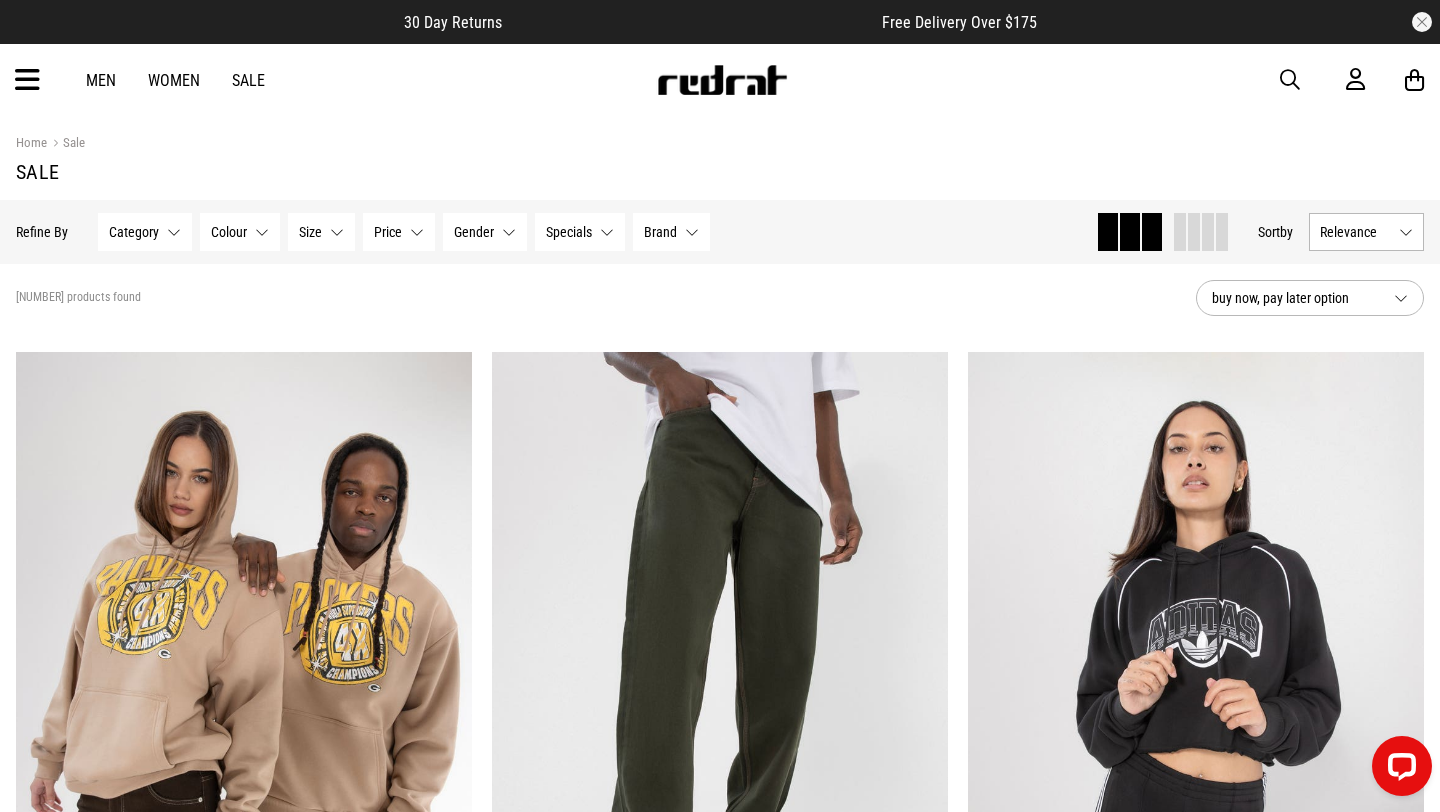 click on "Relevance" at bounding box center (1355, 232) 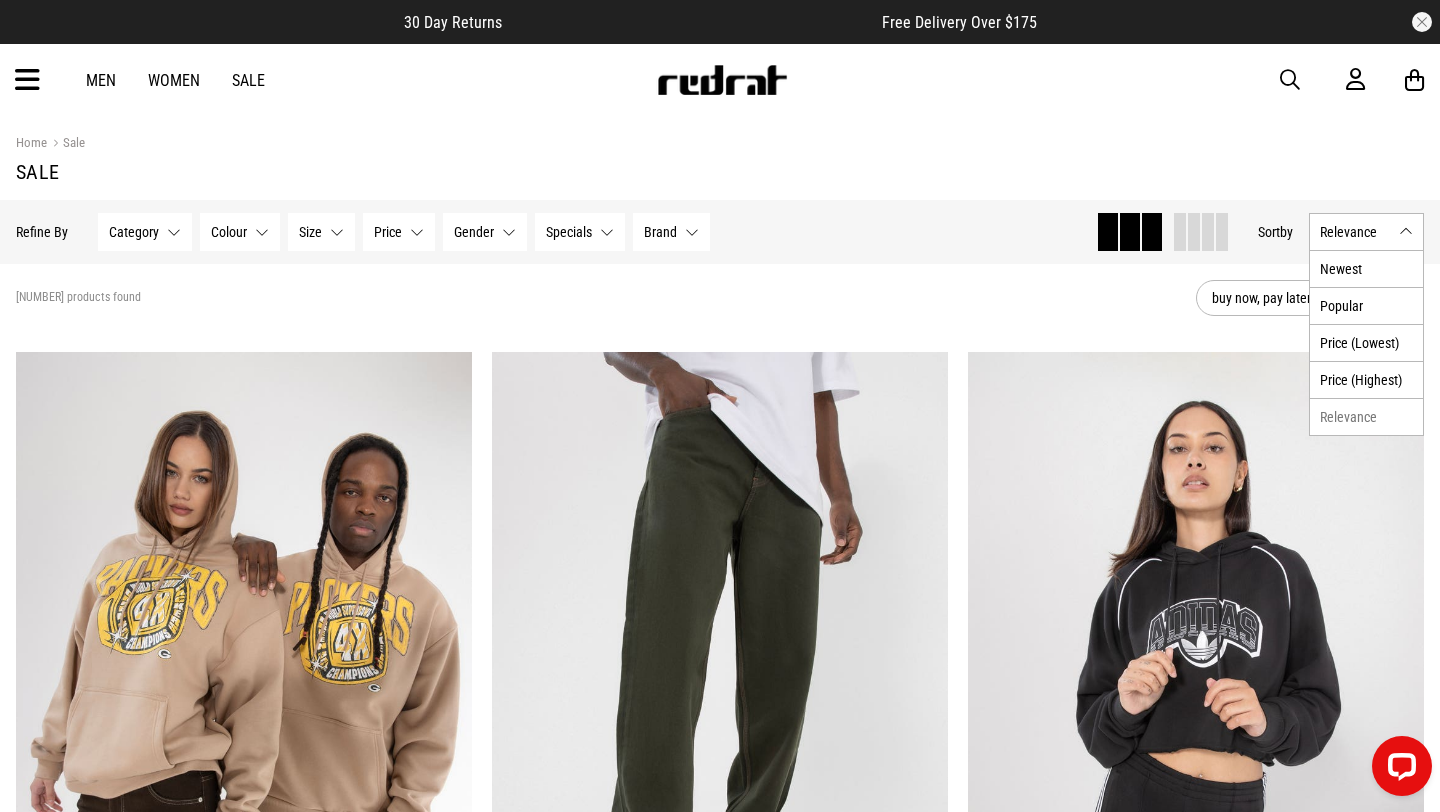 click on "687 products found      buy now, pay later option" at bounding box center (720, 298) 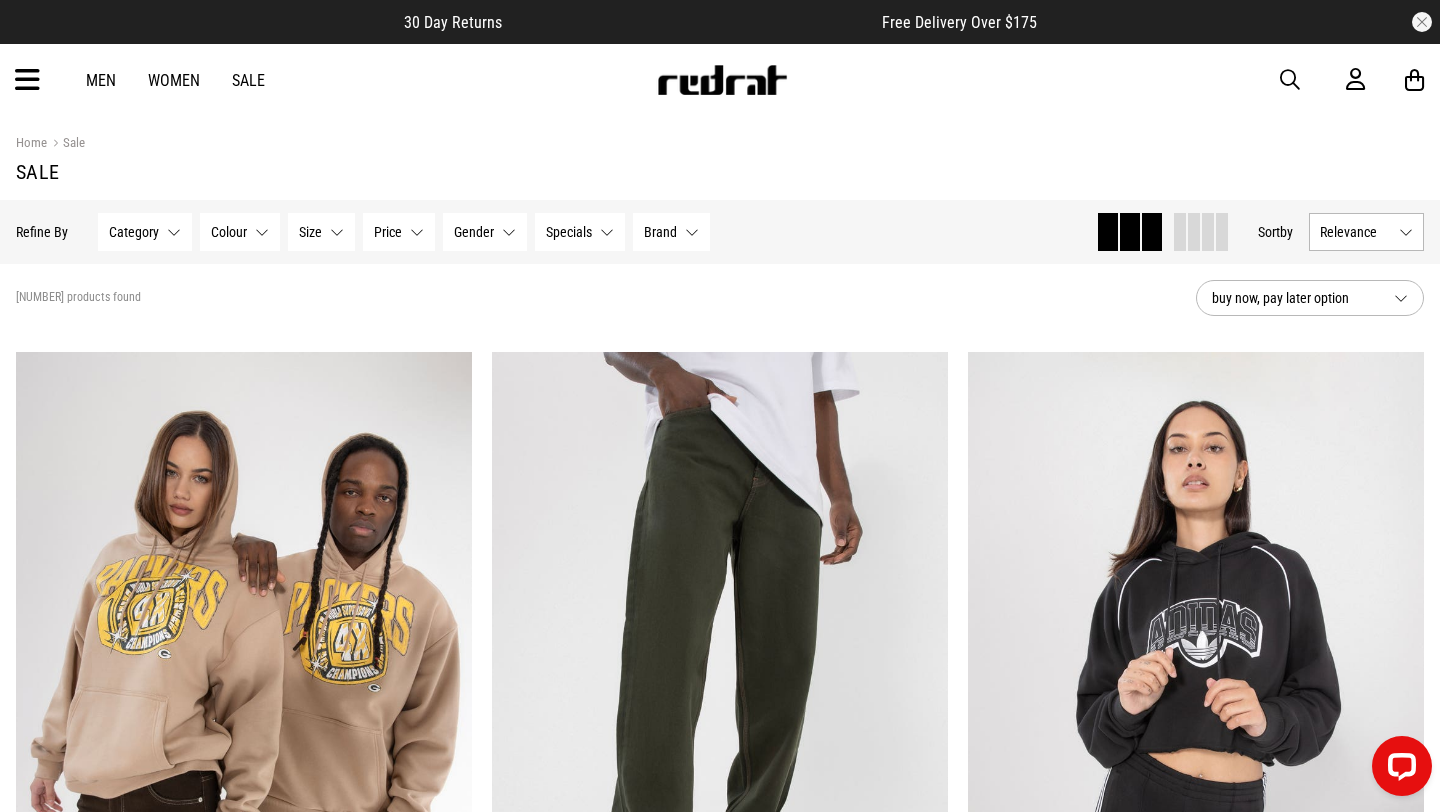 click on "Relevance" at bounding box center (1355, 232) 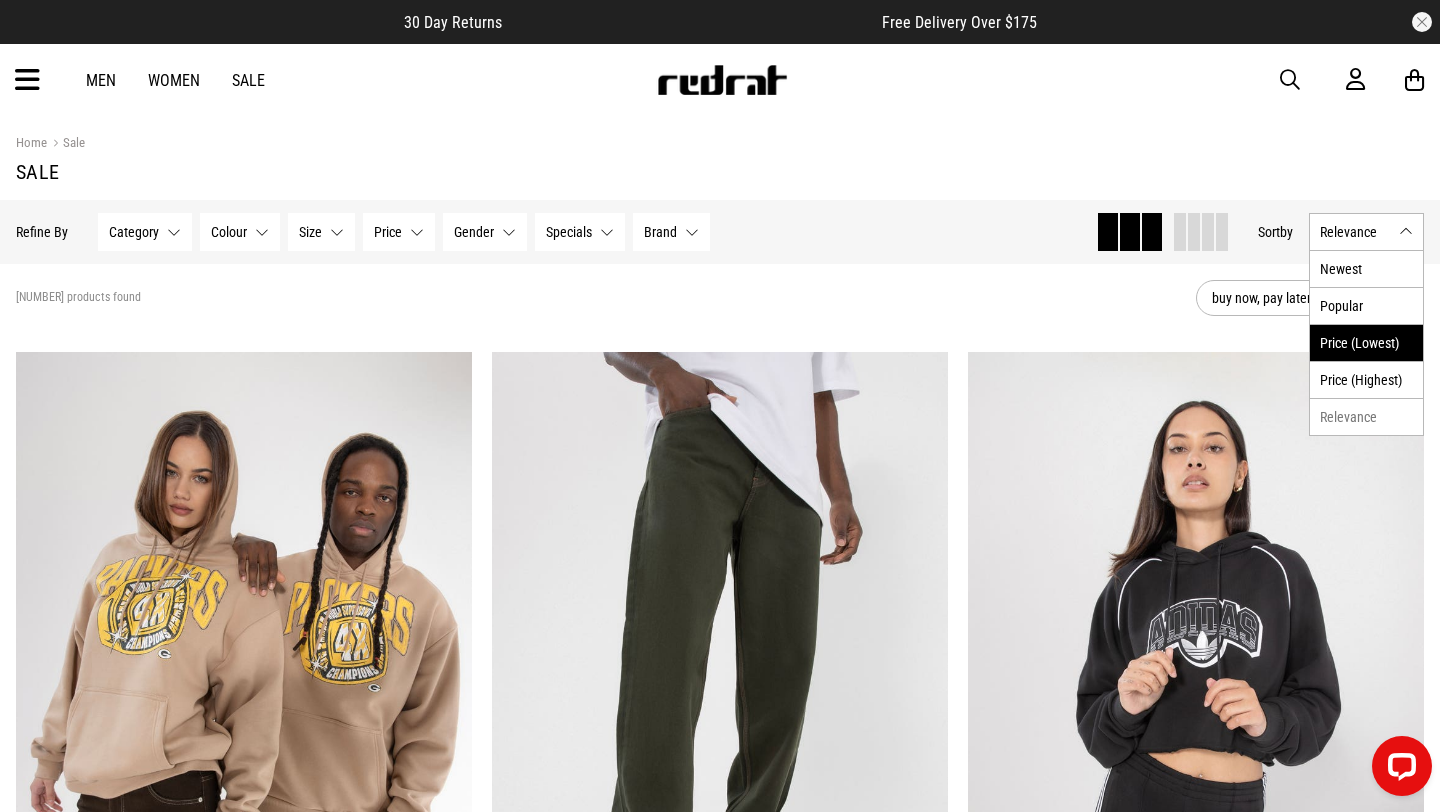 click on "Price (Lowest)" at bounding box center [1366, 342] 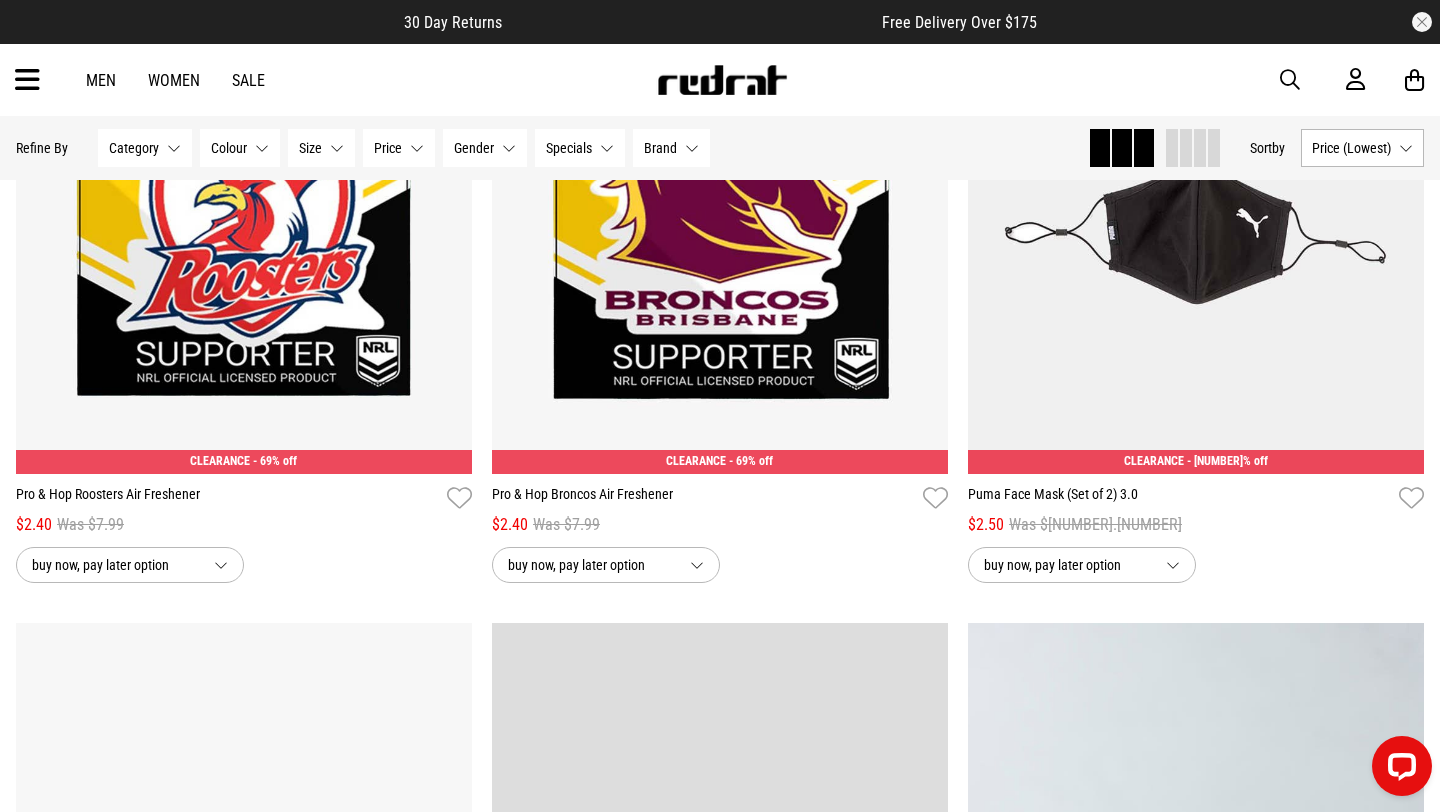 scroll, scrollTop: 1532, scrollLeft: 0, axis: vertical 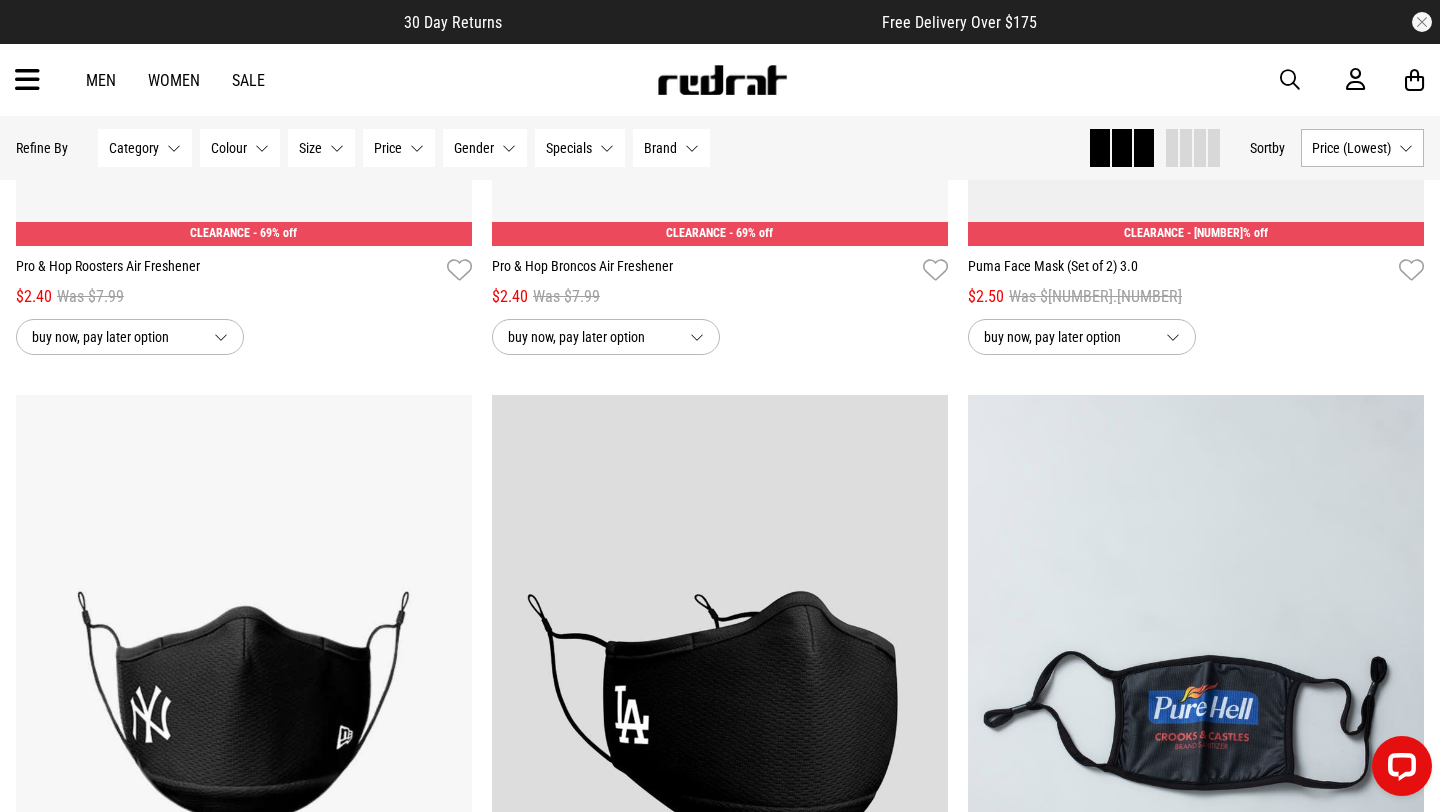 click at bounding box center (1200, 148) 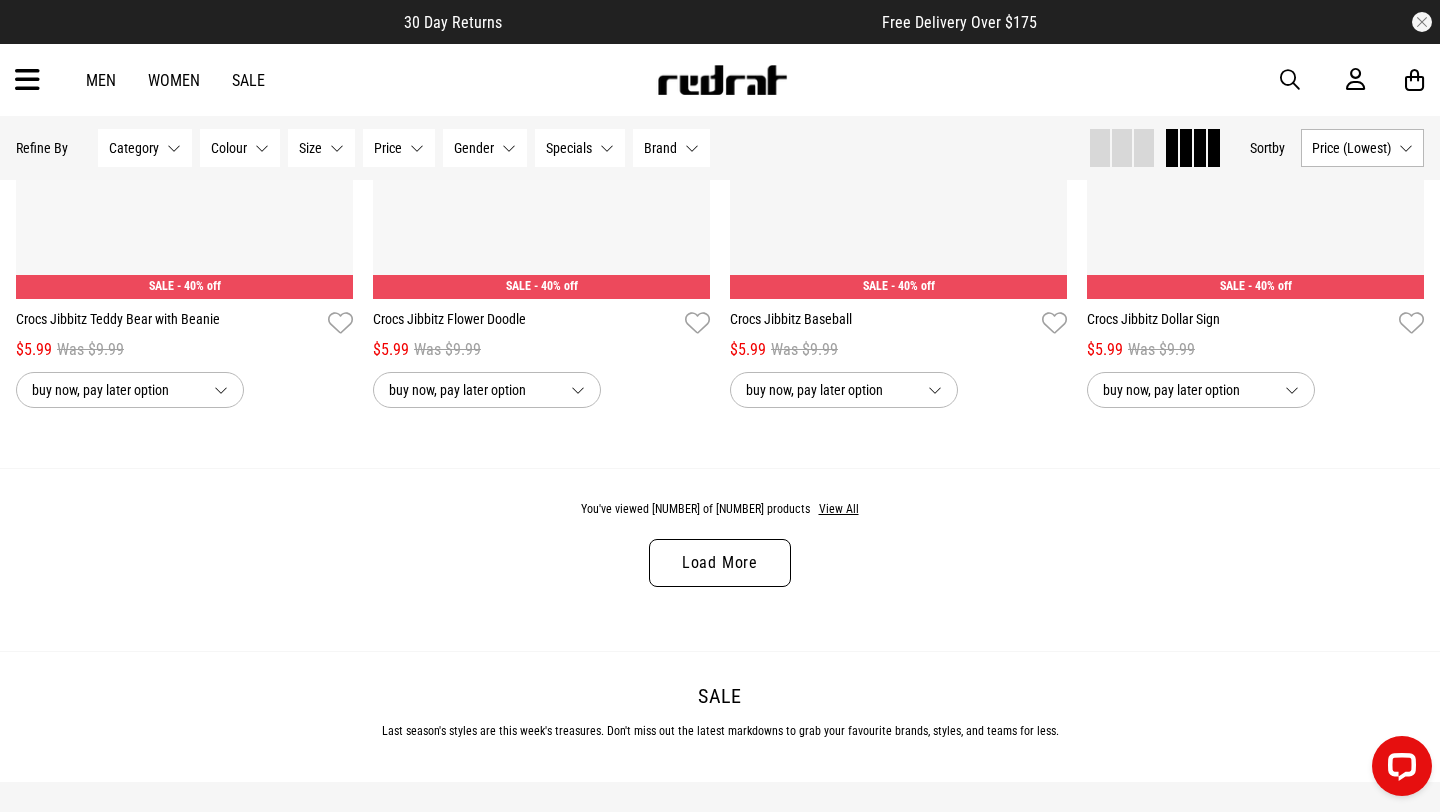 scroll, scrollTop: 3590, scrollLeft: 0, axis: vertical 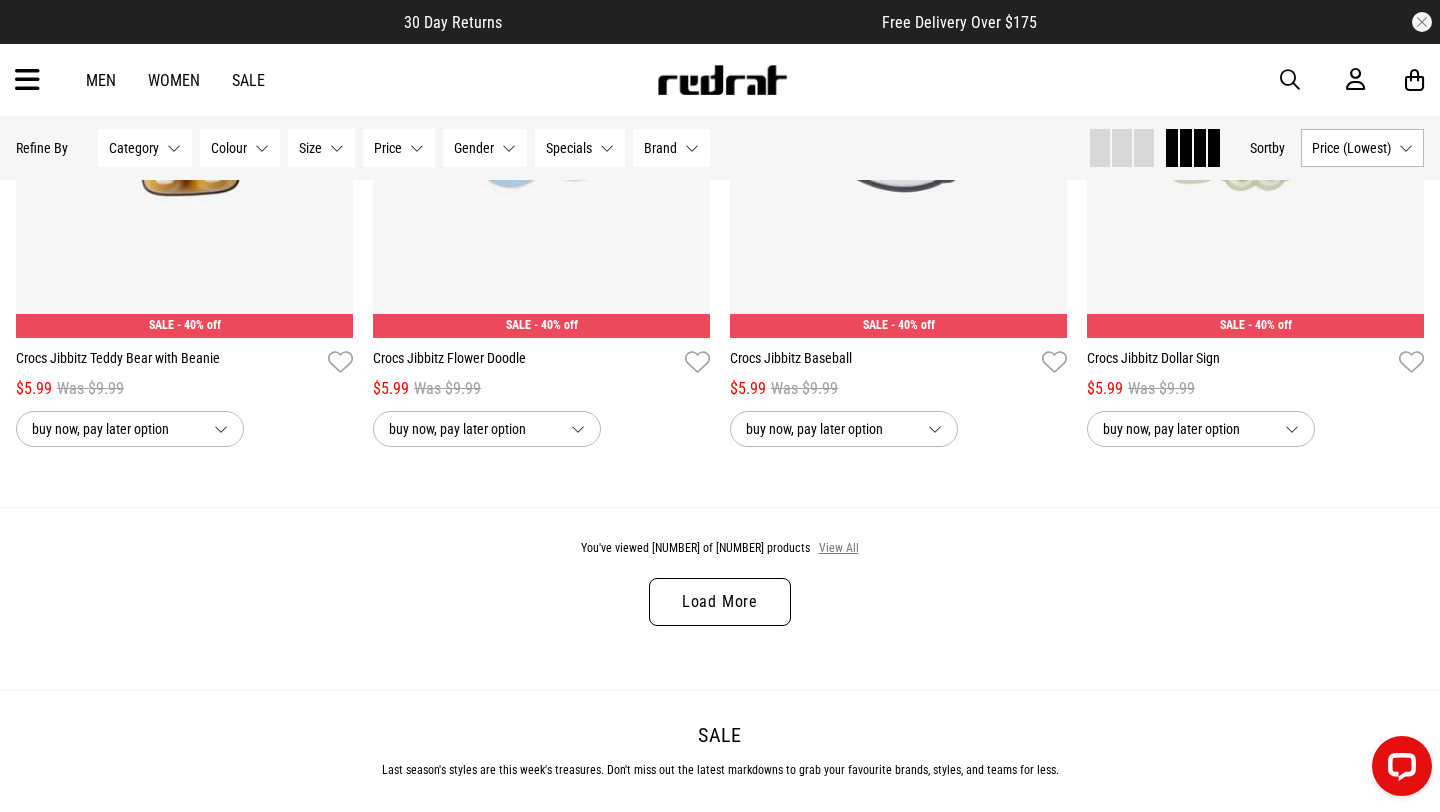 click on "View All" at bounding box center (839, 549) 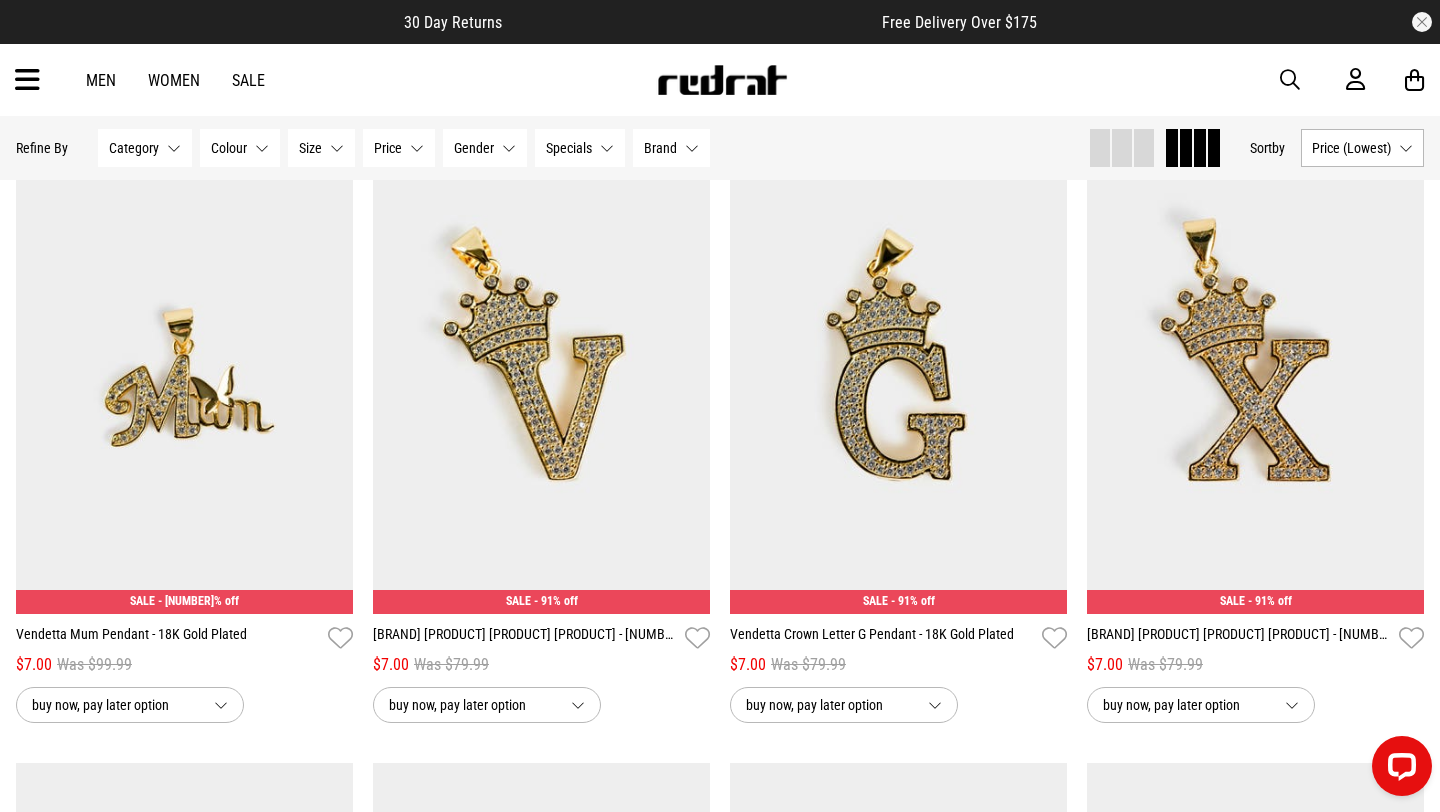 scroll, scrollTop: 5541, scrollLeft: 0, axis: vertical 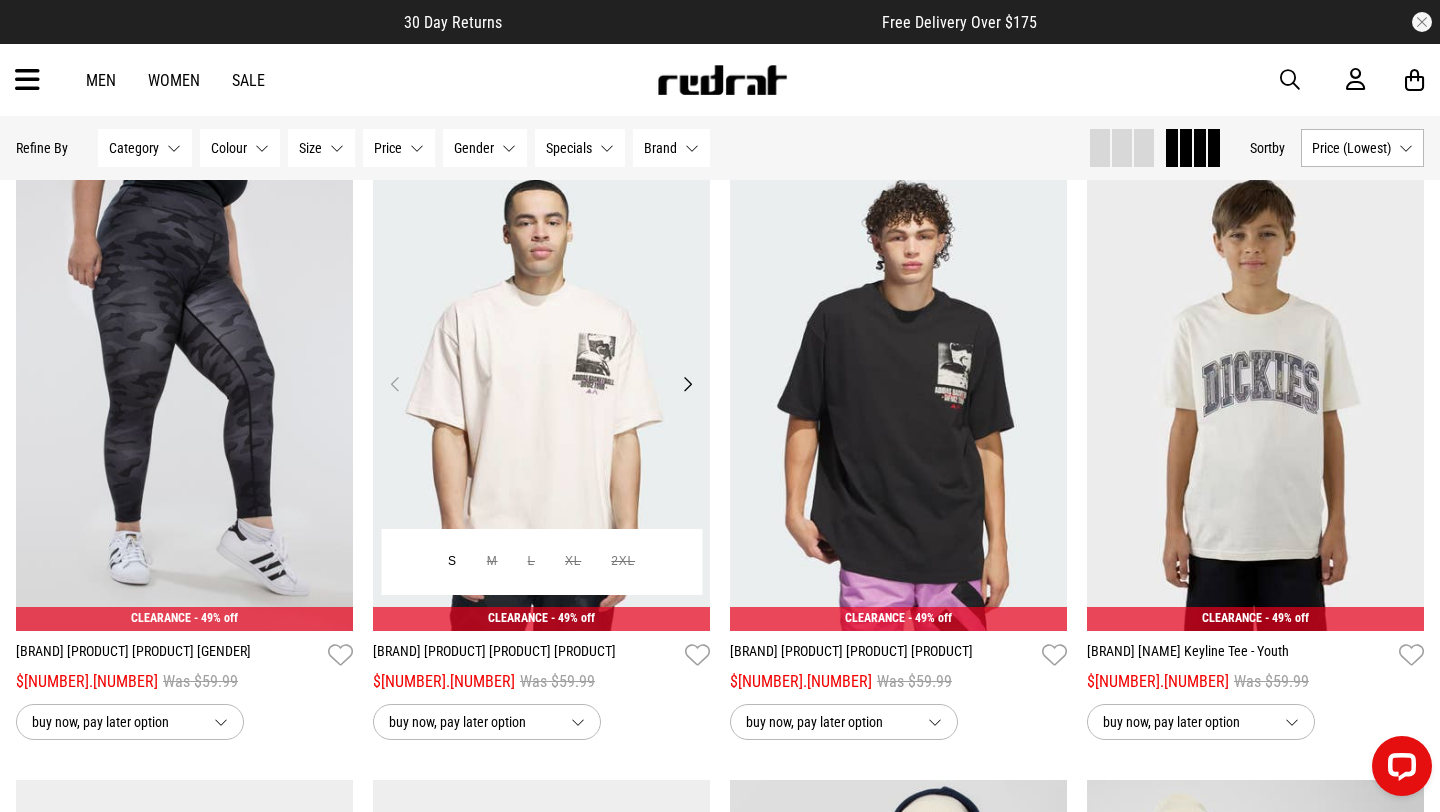 click on "Next" at bounding box center (687, 384) 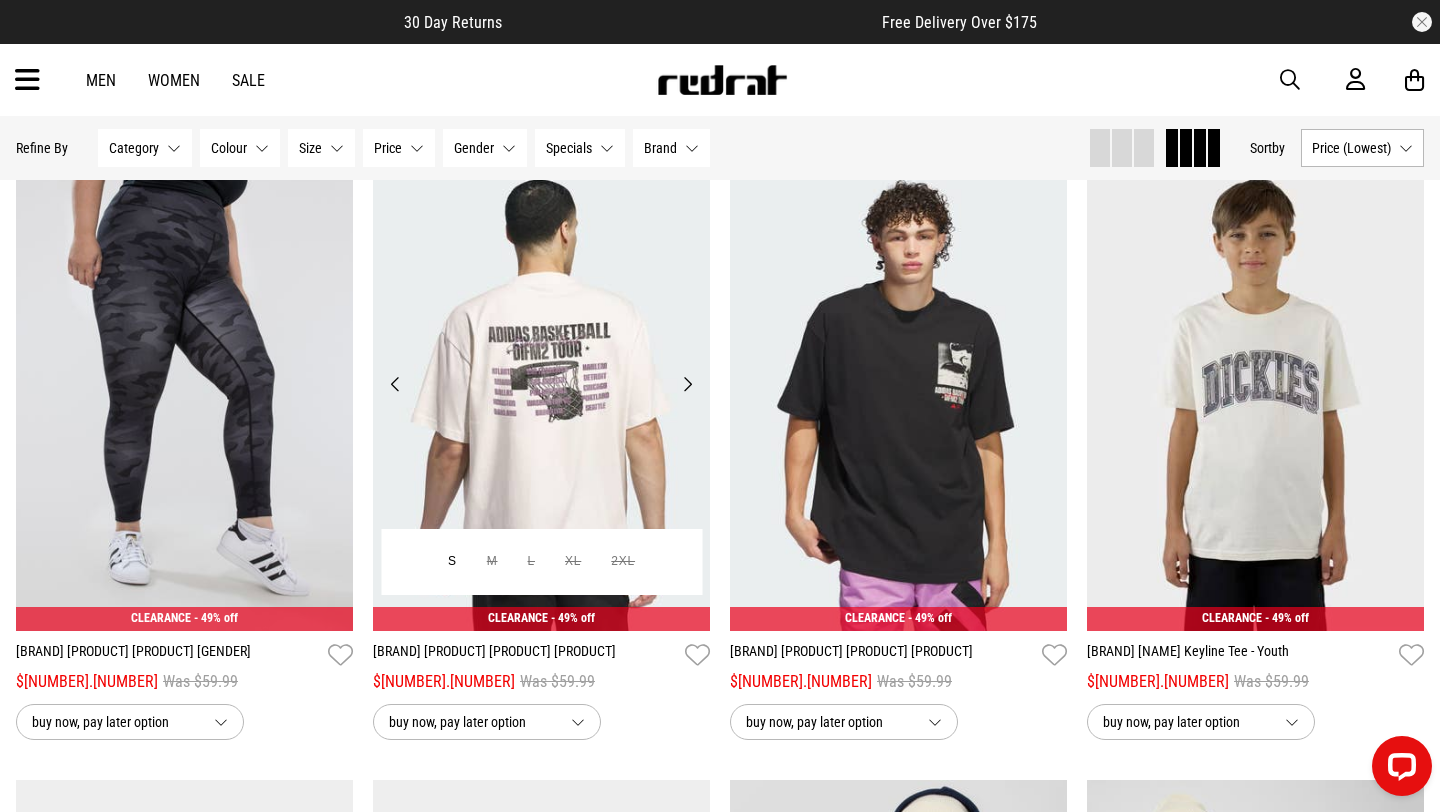 click on "Next" at bounding box center [687, 384] 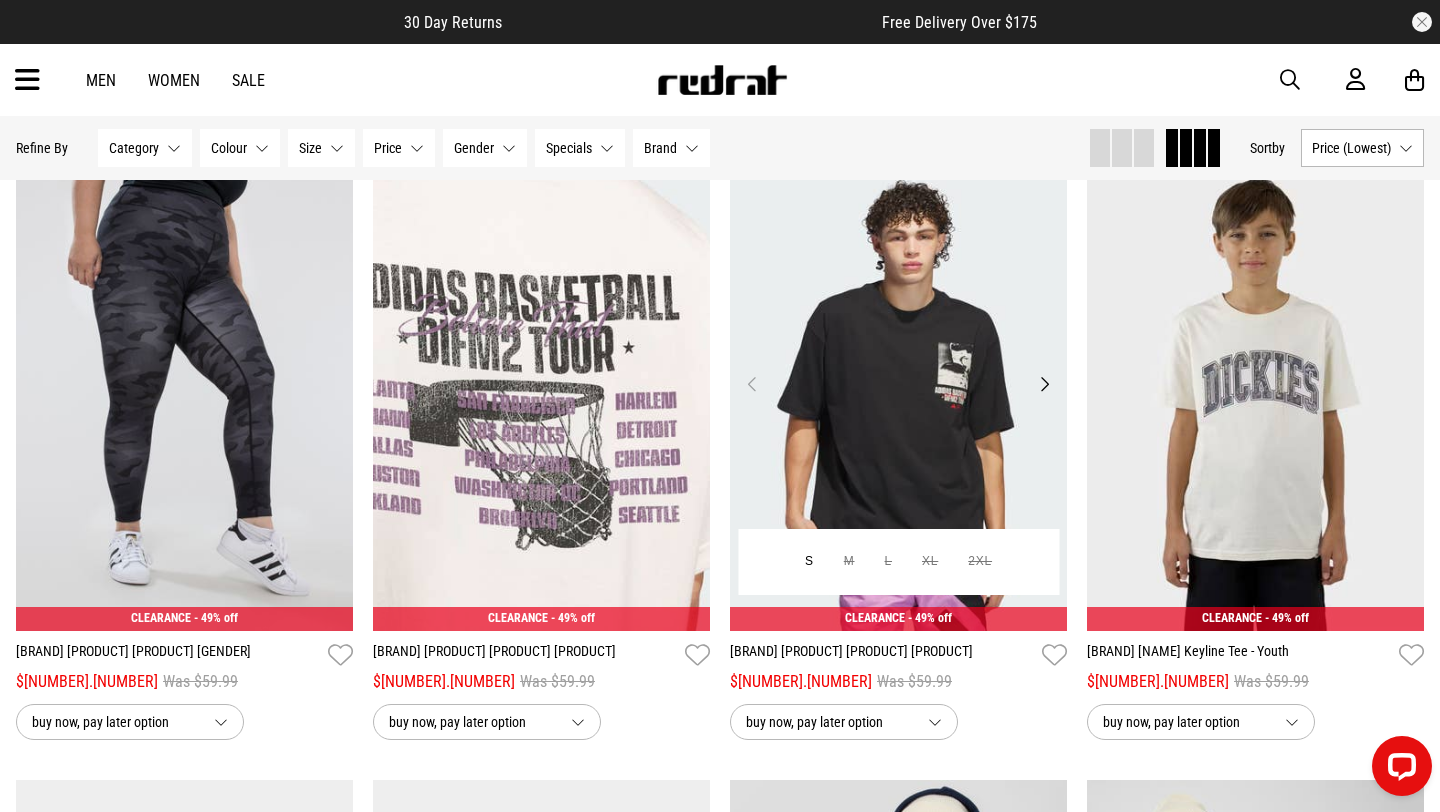 click on "Next" at bounding box center [1044, 384] 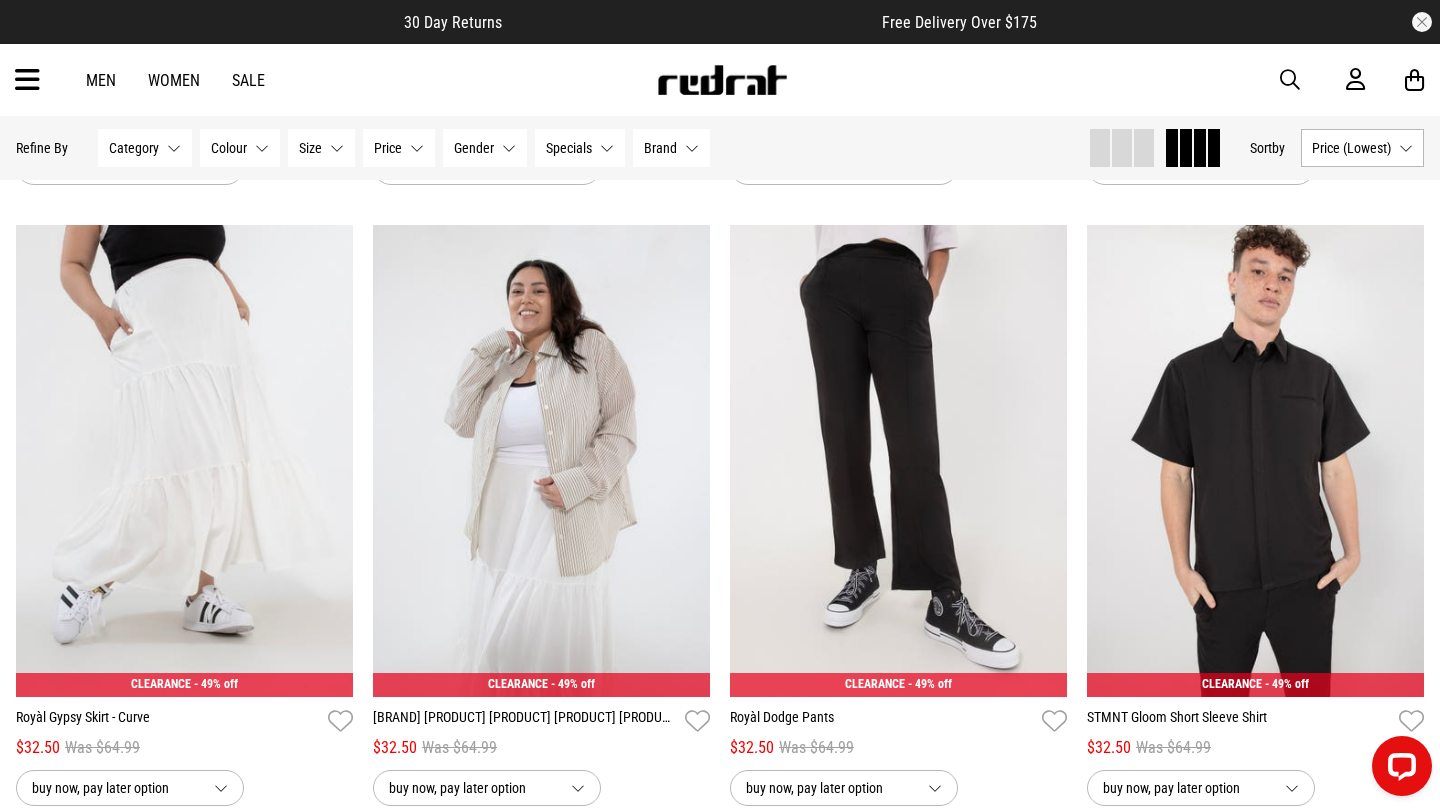 scroll, scrollTop: 34255, scrollLeft: 0, axis: vertical 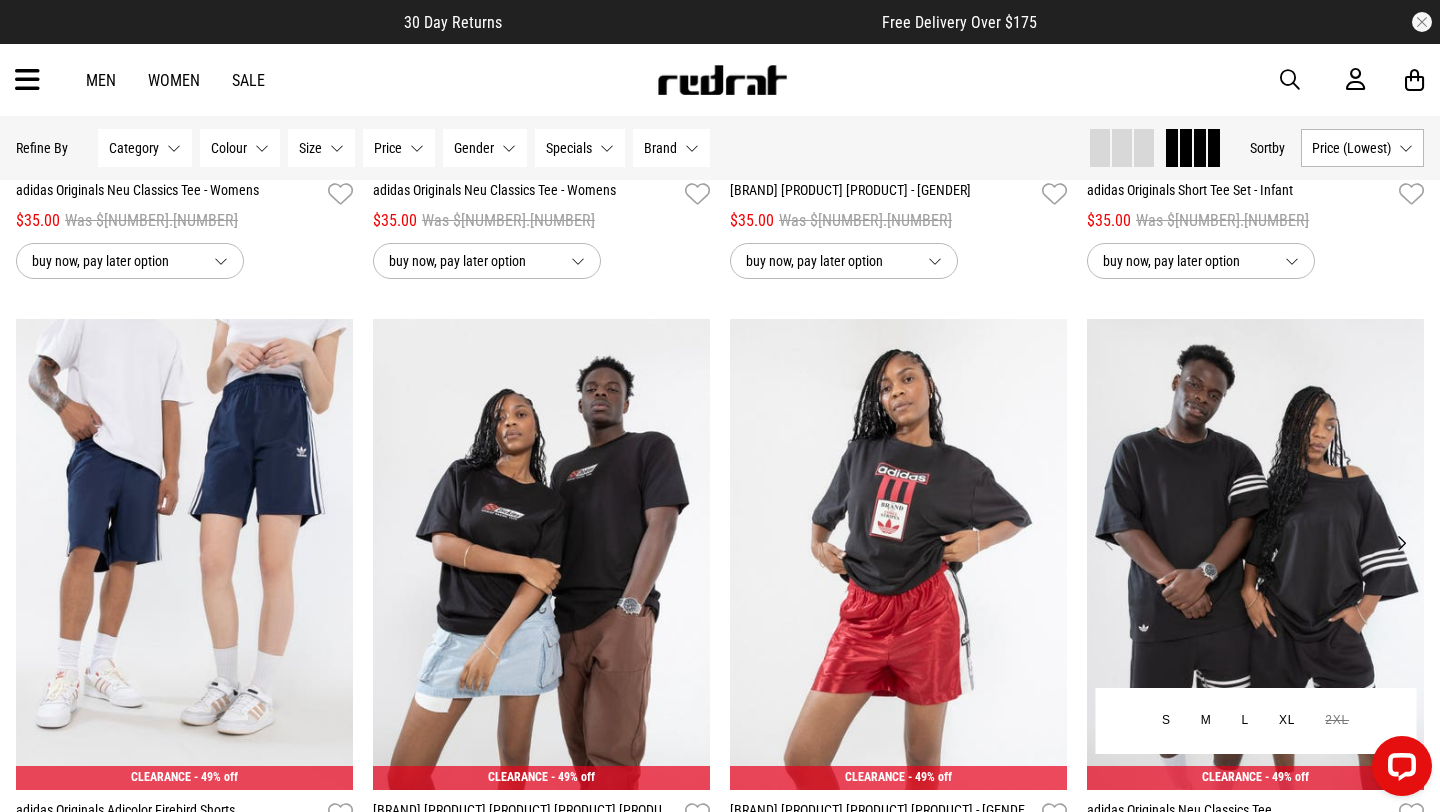 click on "Next" at bounding box center [1401, 543] 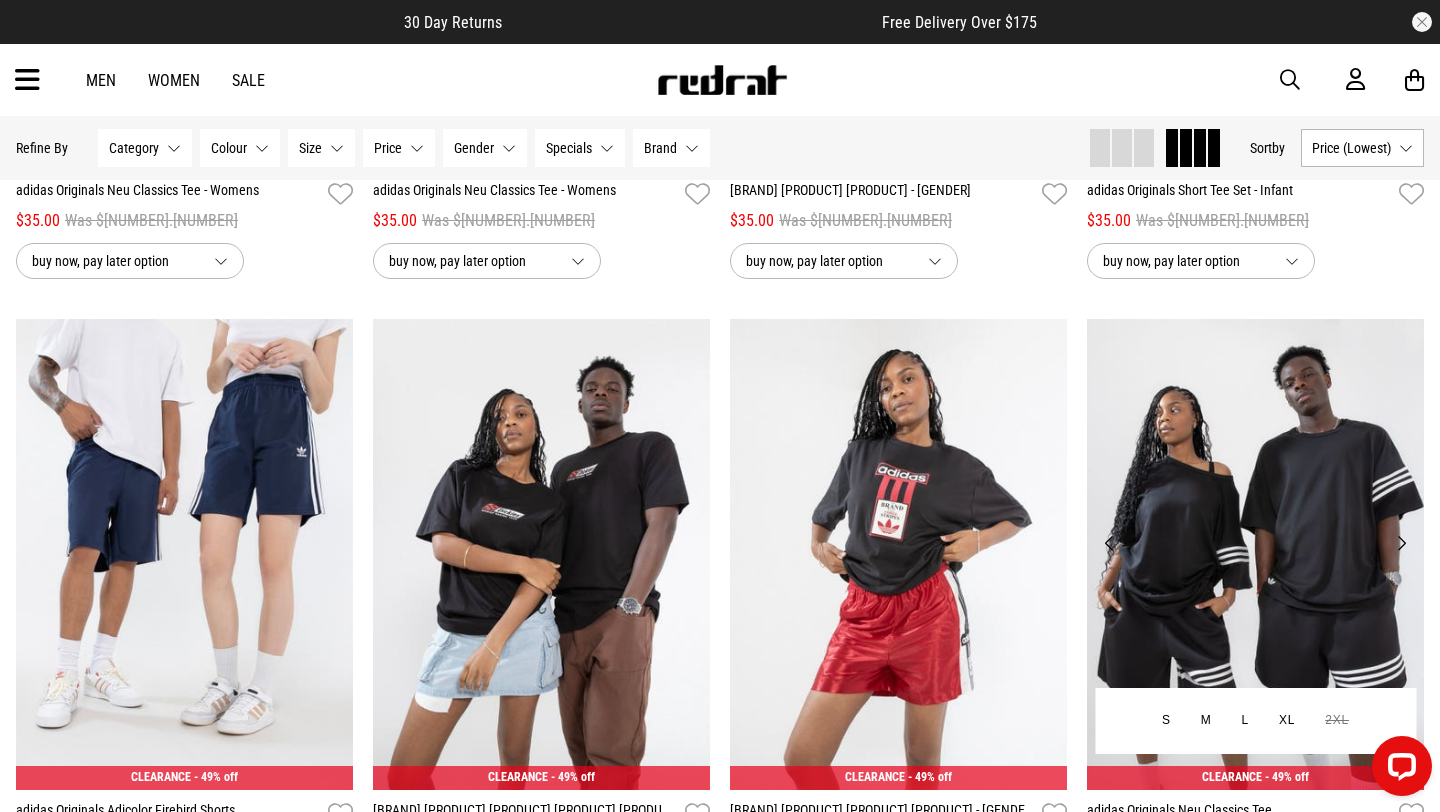 click on "Next" at bounding box center [1401, 543] 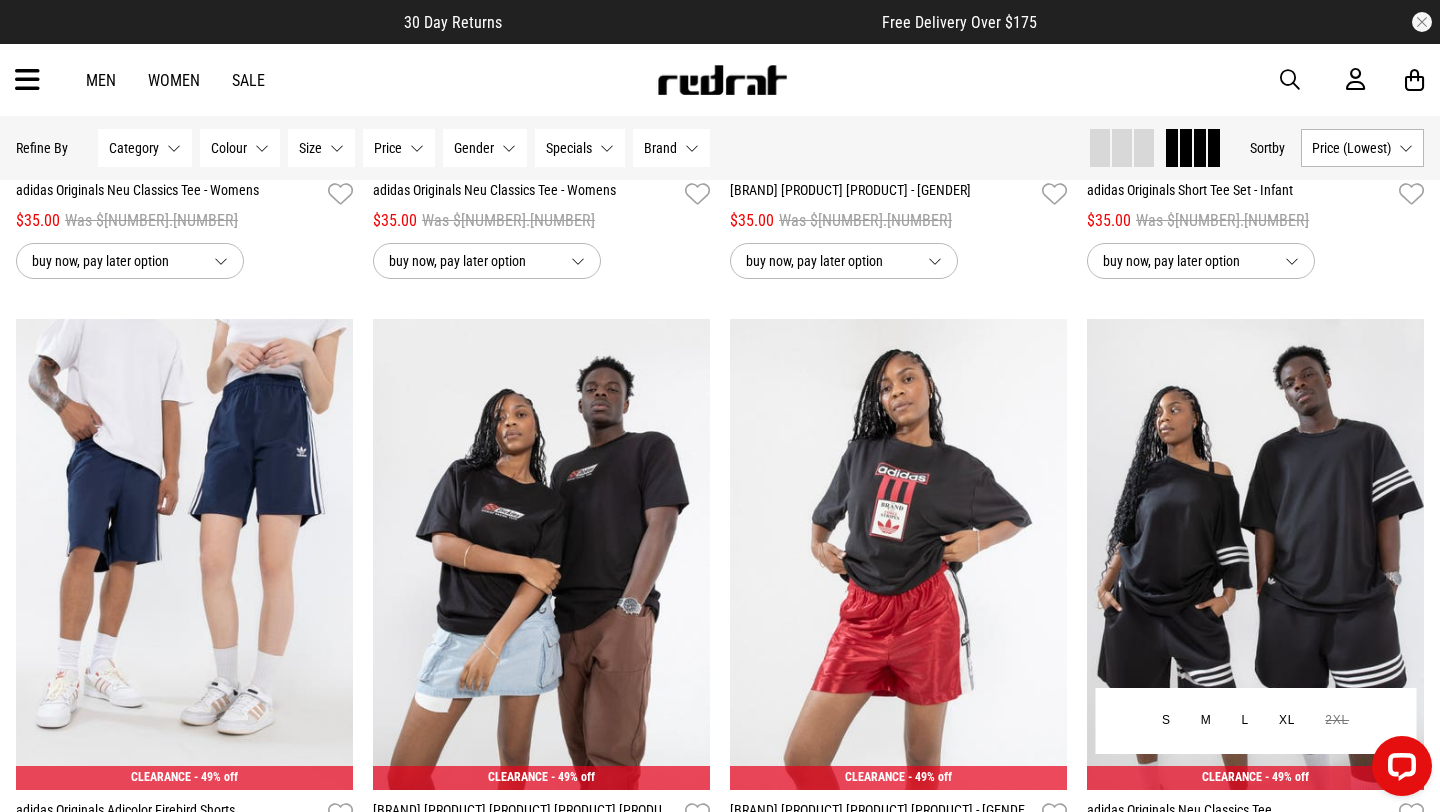 click on "Next" at bounding box center [1401, 543] 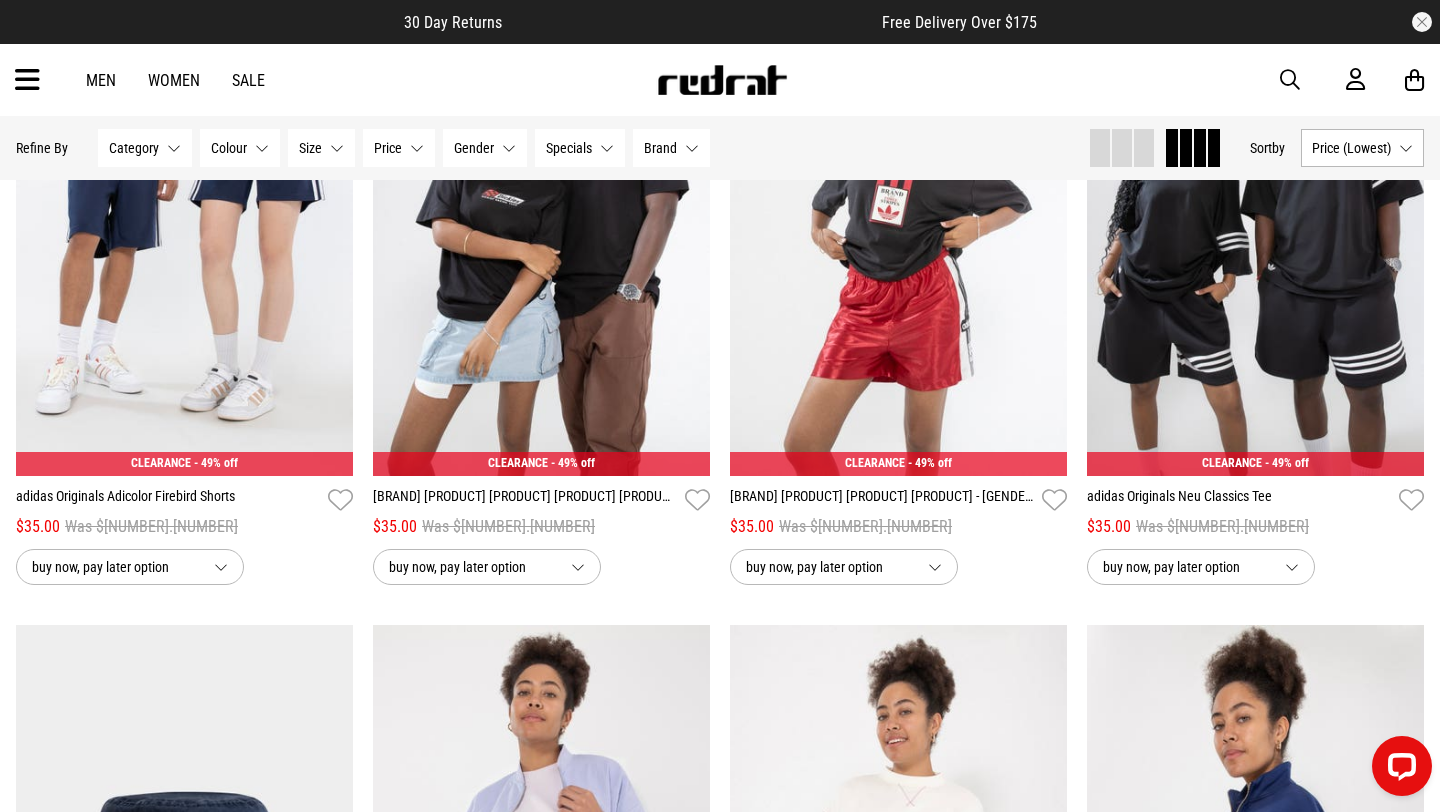 scroll, scrollTop: 38297, scrollLeft: 0, axis: vertical 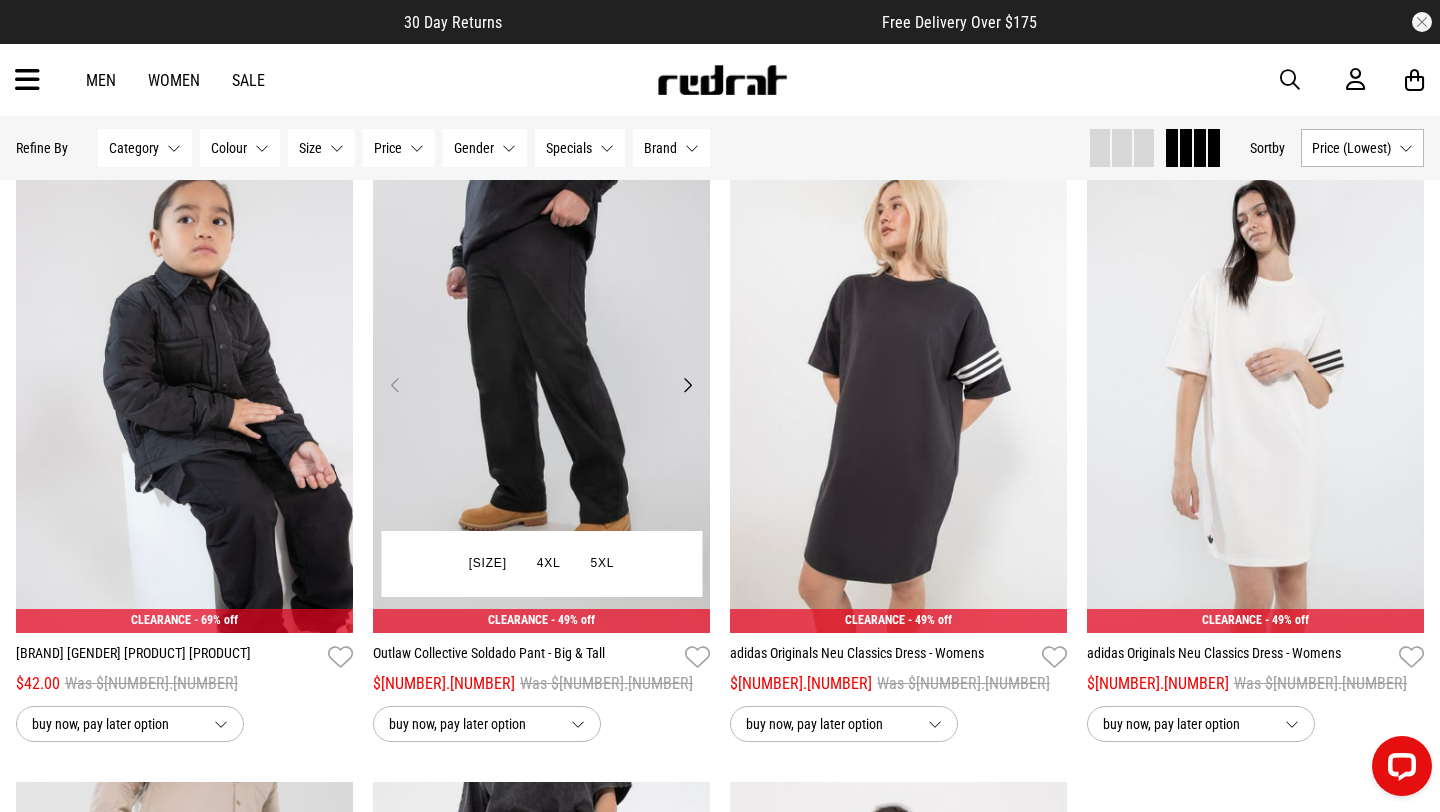 click at bounding box center (541, 397) 